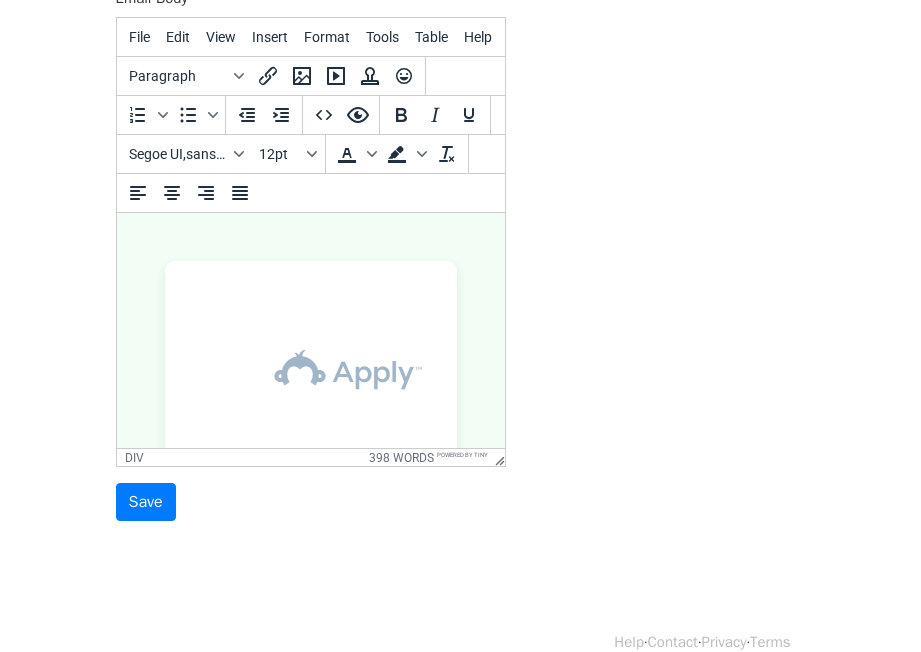 scroll, scrollTop: 2011, scrollLeft: 0, axis: vertical 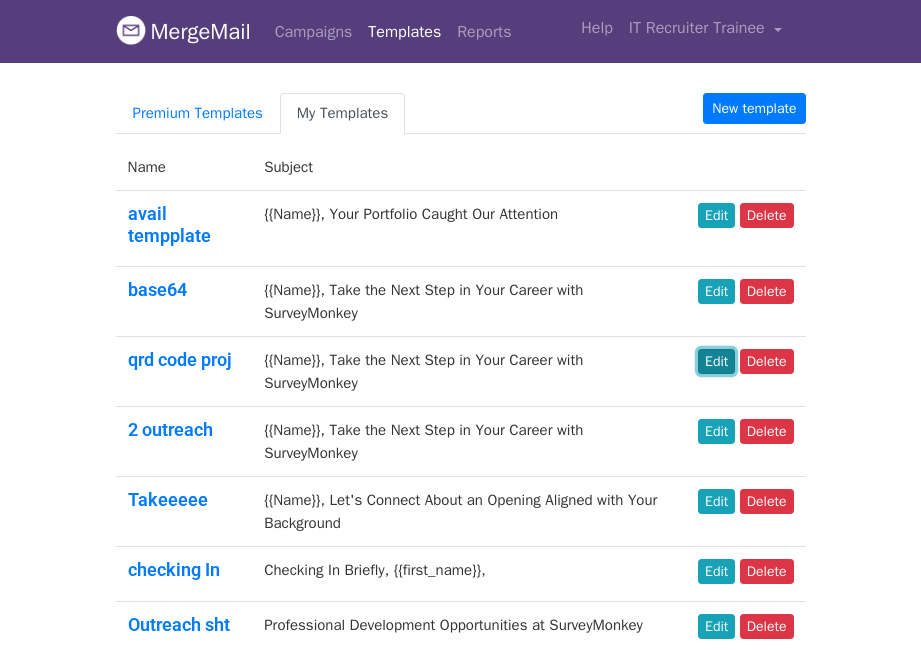 click on "Edit" at bounding box center (716, 361) 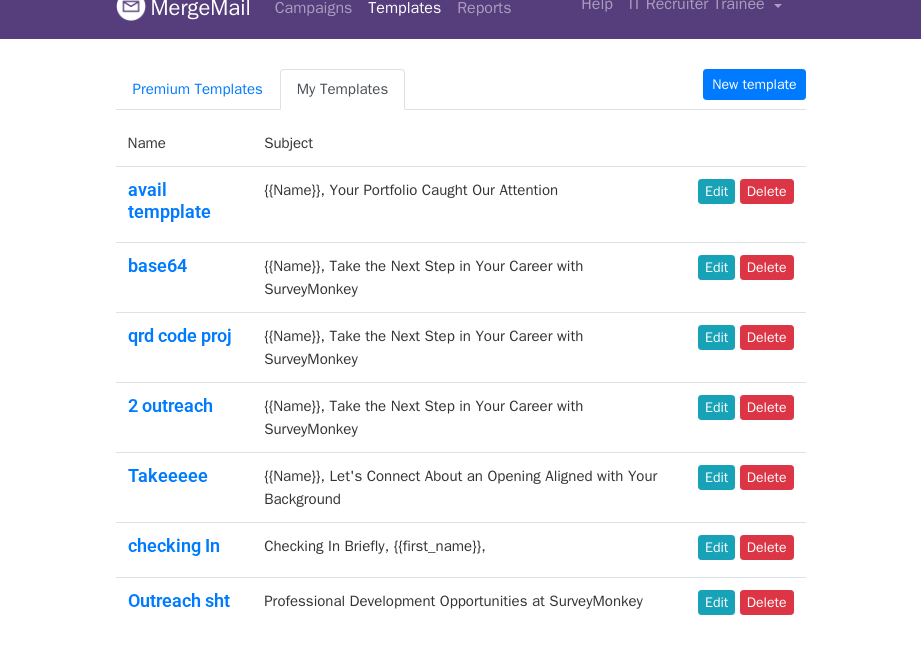 scroll, scrollTop: 76, scrollLeft: 0, axis: vertical 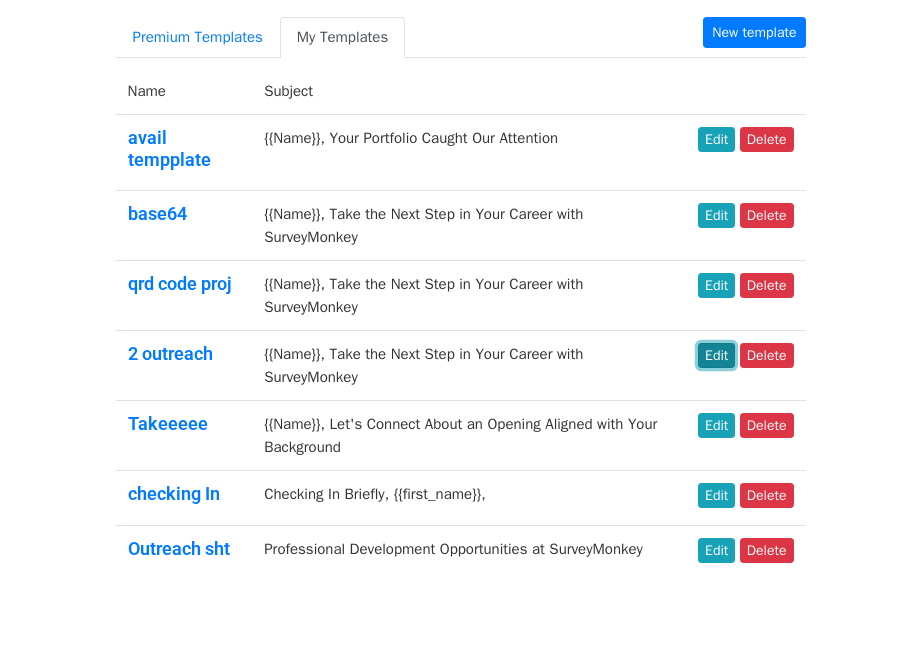 click on "Edit" at bounding box center (716, 355) 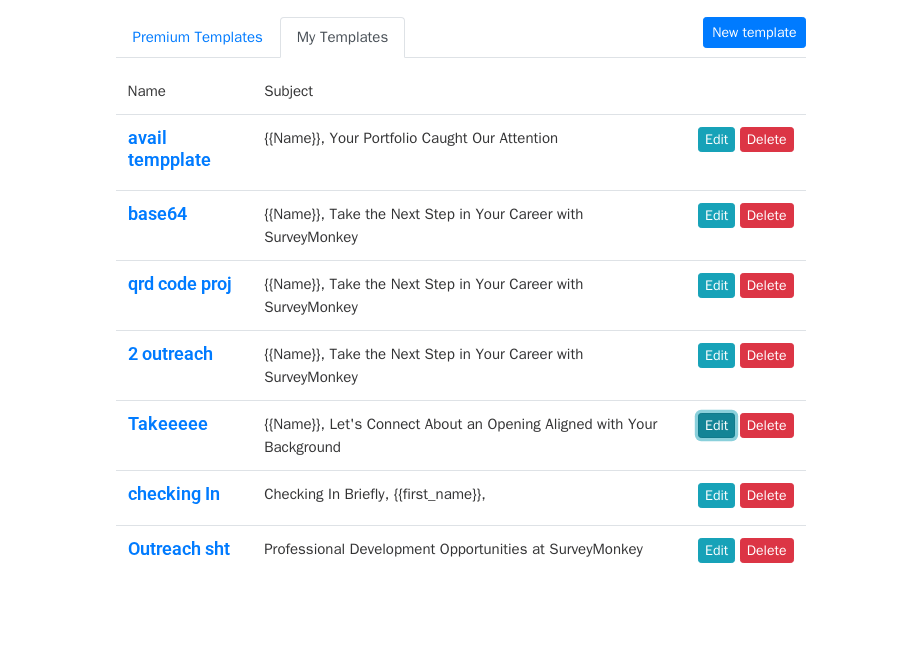 click on "Edit" at bounding box center (716, 425) 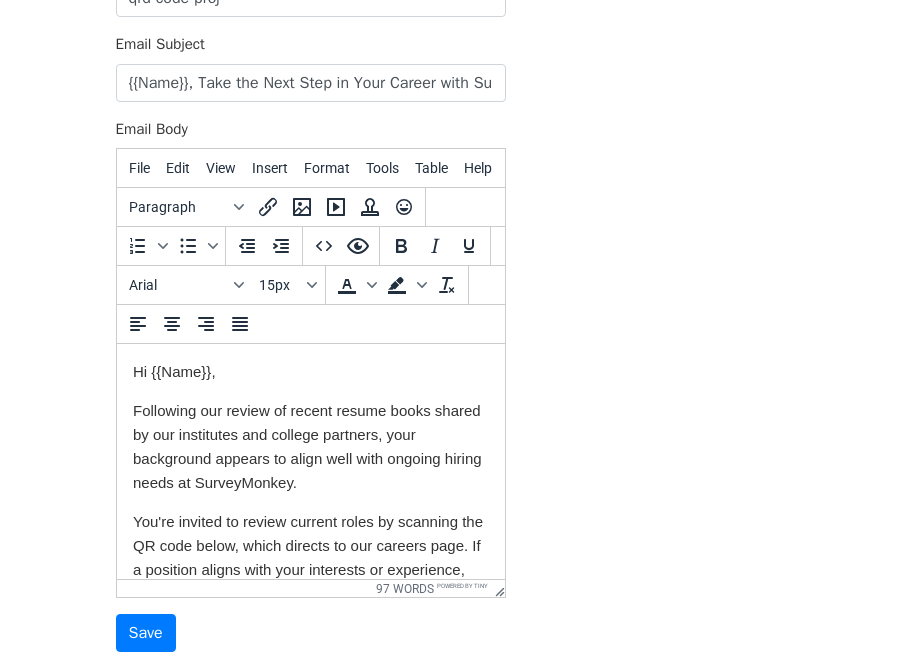 scroll, scrollTop: 324, scrollLeft: 0, axis: vertical 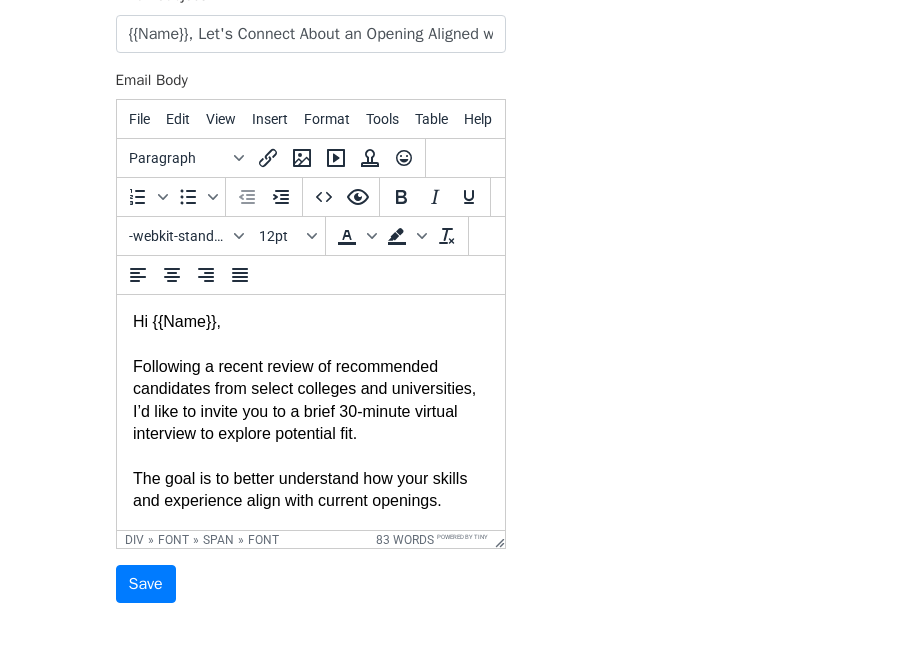 drag, startPoint x: 130, startPoint y: 414, endPoint x: 164, endPoint y: 426, distance: 36.05551 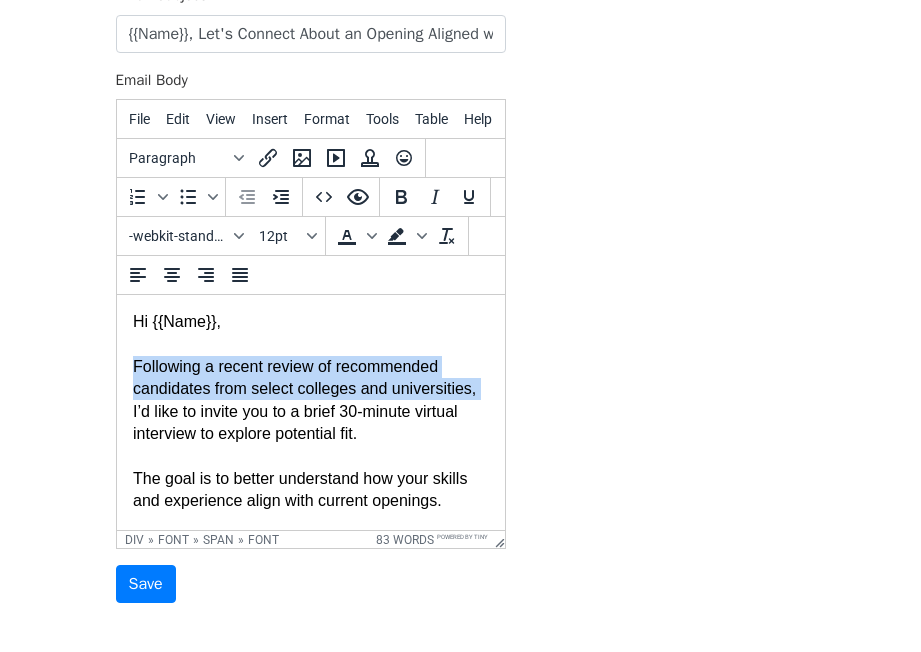 drag, startPoint x: 385, startPoint y: 447, endPoint x: 119, endPoint y: 418, distance: 267.57617 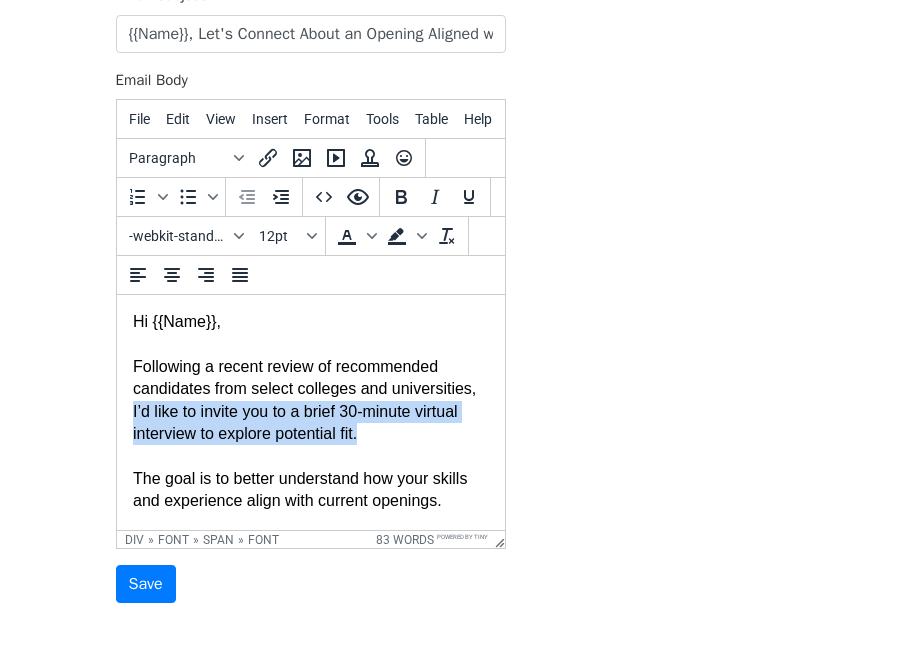 copy on "I’d like to invite you to a brief 30-minute virtual interview to explore potential fit." 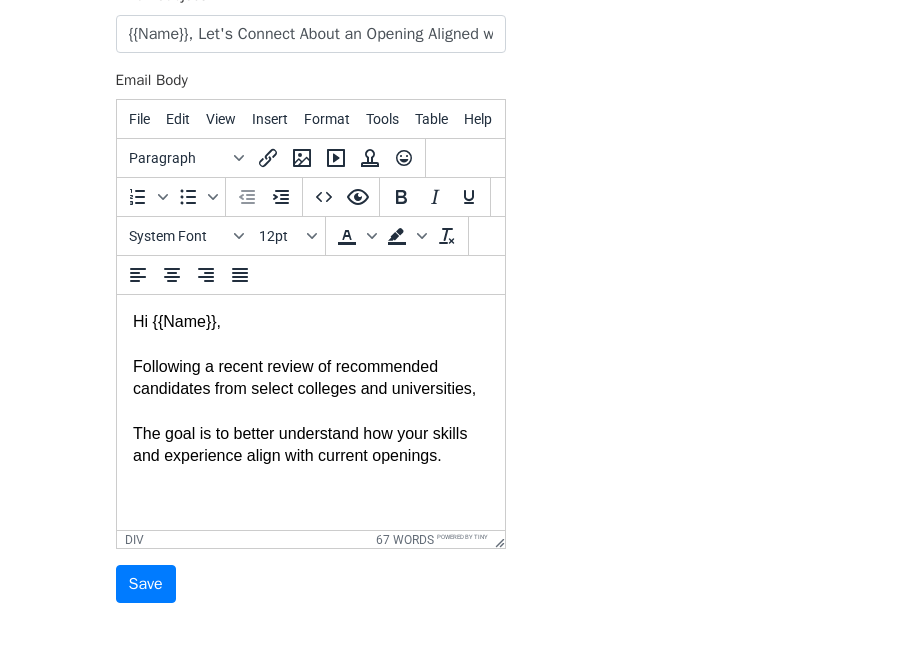 click at bounding box center (310, 344) 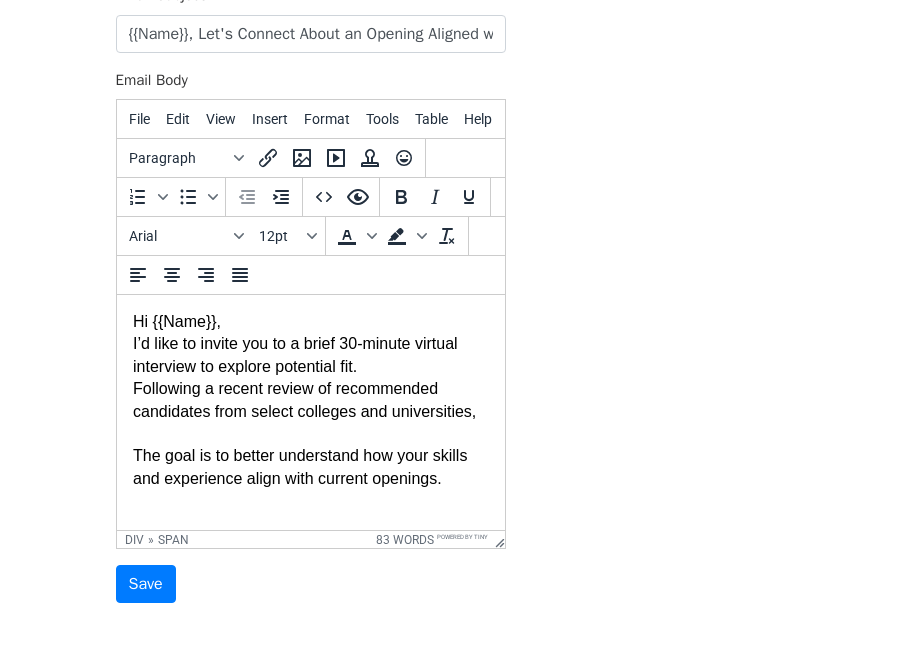 click on "Hi {{Name}}," at bounding box center (310, 322) 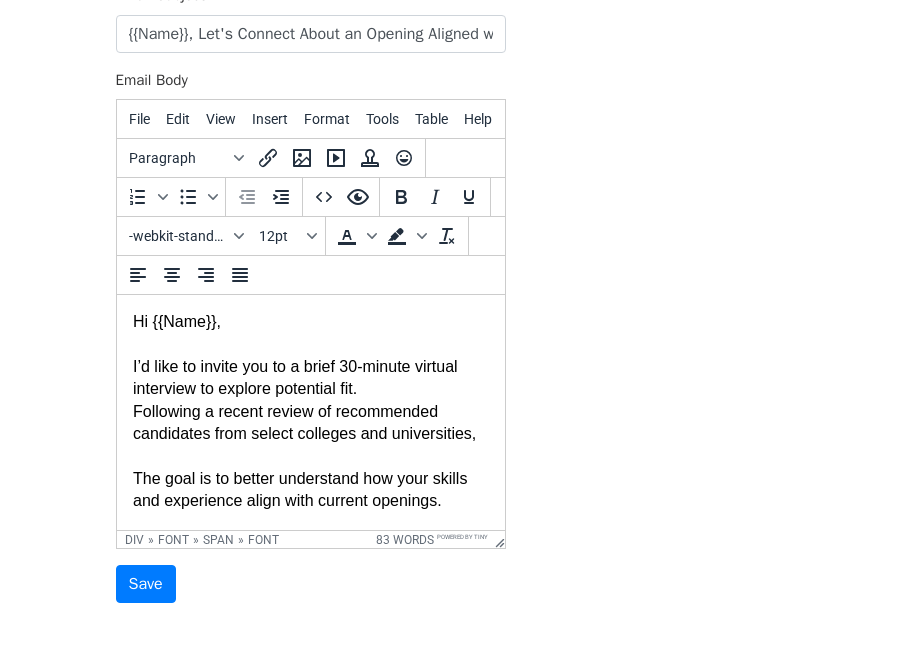 click on "Following a recent review of recommended candidates from select colleges and universities," at bounding box center [303, 422] 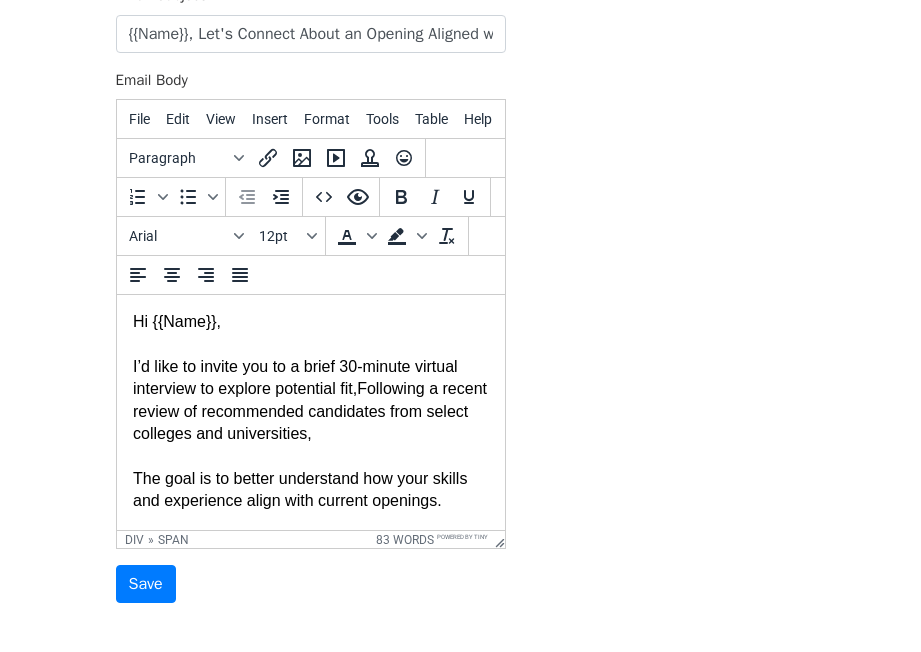 click on "Following a recent review of recommended candidates from select colleges and universities," at bounding box center [309, 411] 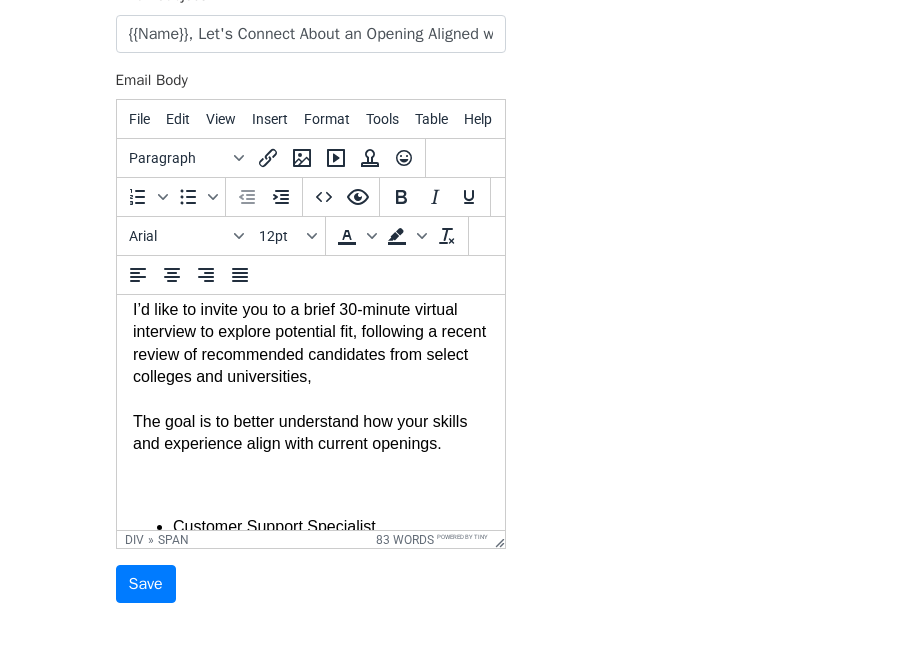 scroll, scrollTop: 62, scrollLeft: 0, axis: vertical 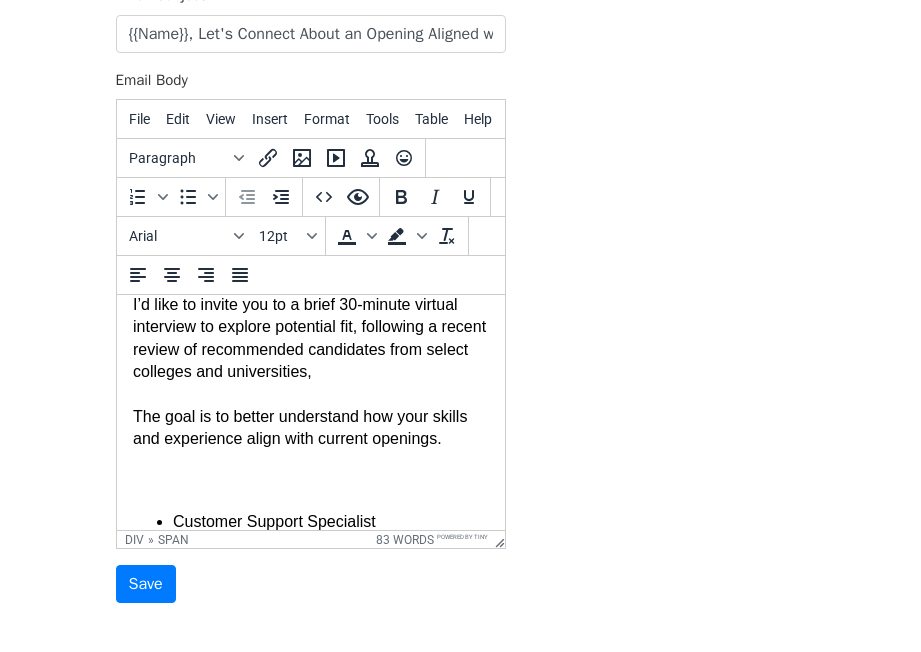 click on "universities." 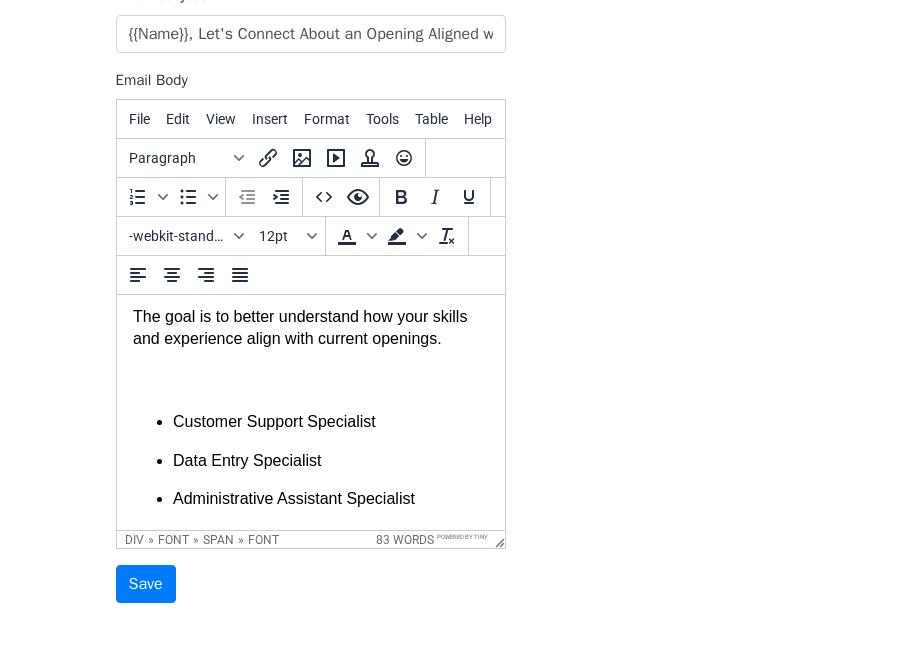 scroll, scrollTop: 164, scrollLeft: 0, axis: vertical 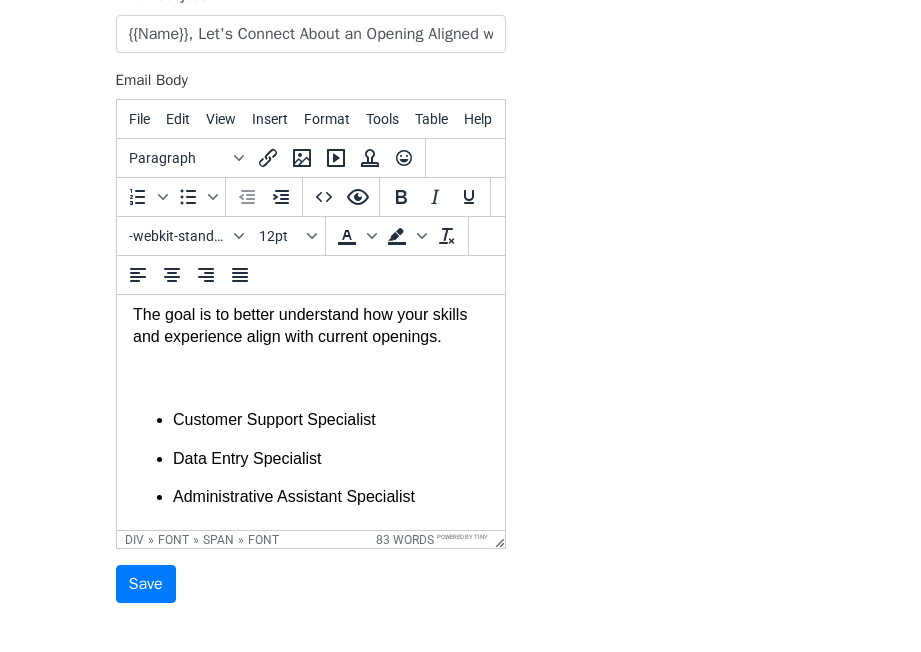 click on "The goal is to better understand how your skills and experience align with current openings." at bounding box center [299, 325] 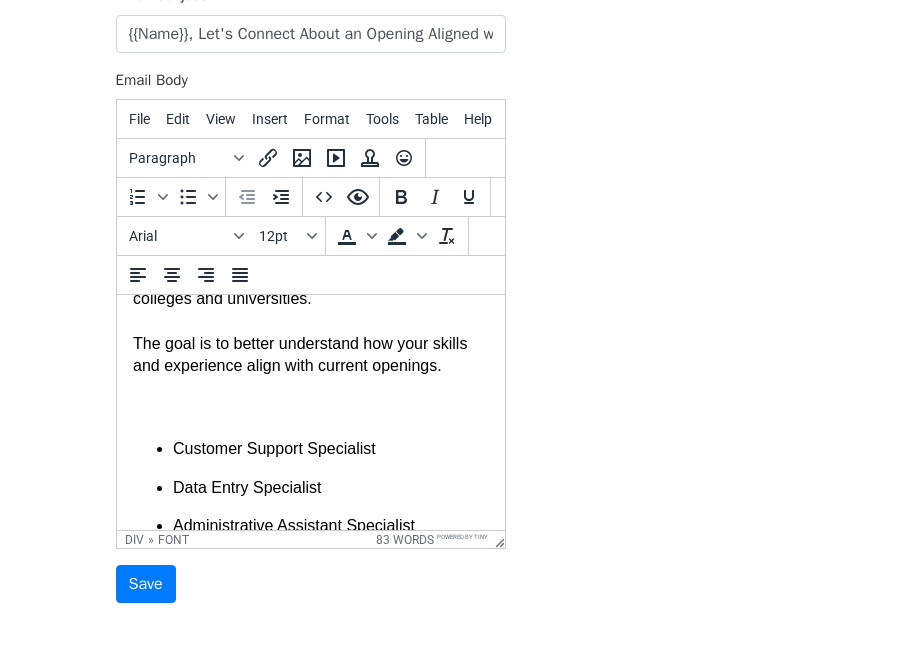 scroll, scrollTop: 132, scrollLeft: 0, axis: vertical 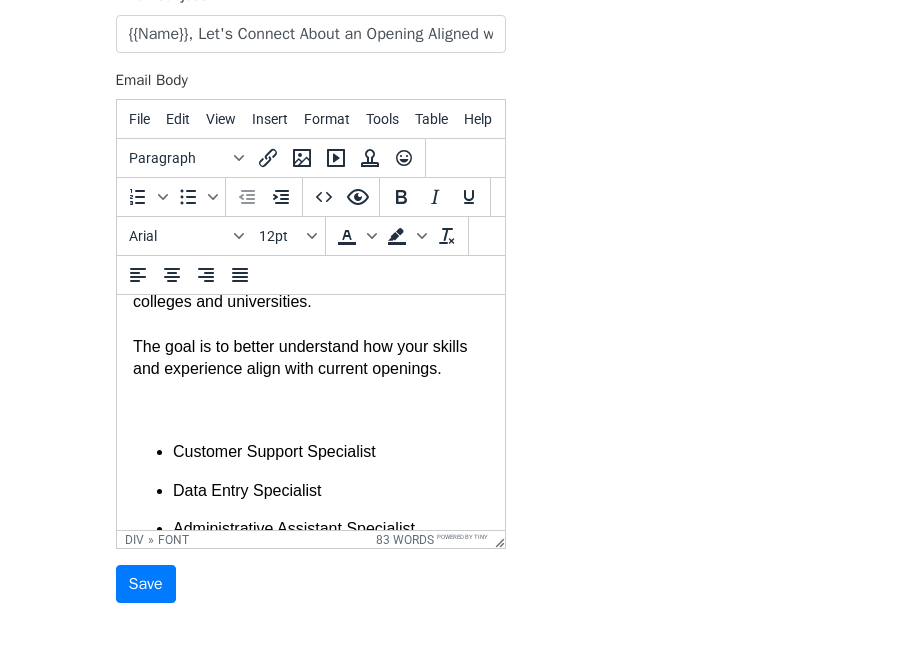 click on "The goal is to better understand how your skills and experience align with current openings." at bounding box center [310, 369] 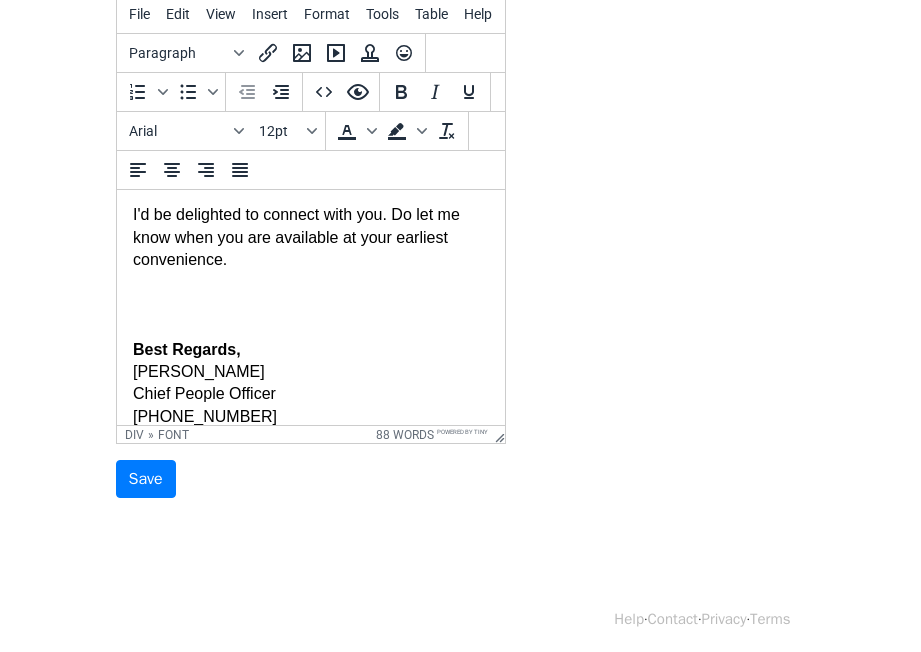 scroll, scrollTop: 414, scrollLeft: 0, axis: vertical 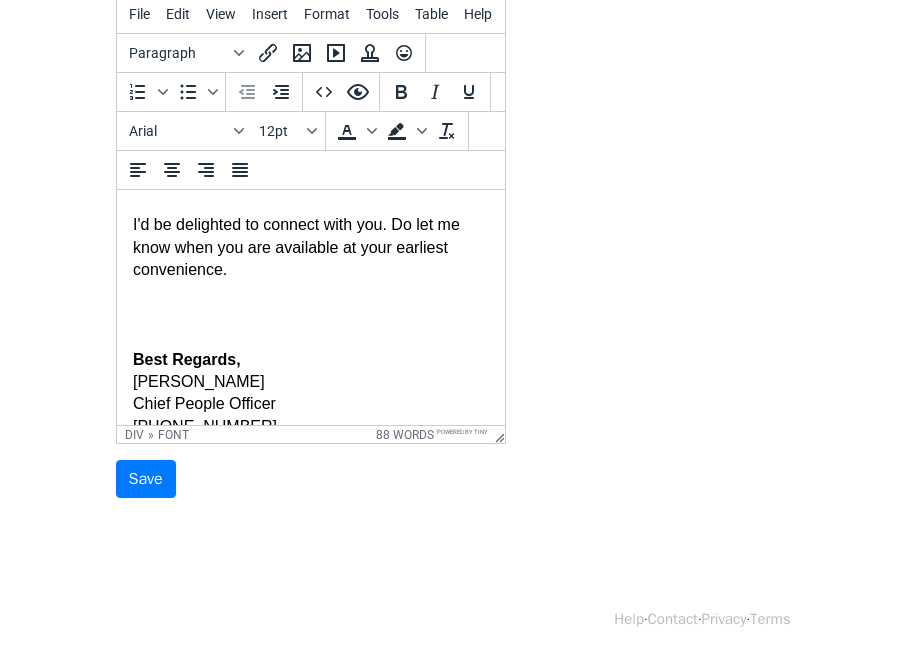 click on "I'd be delighted to connect with you. Do let me know when you are available at your earliest convenience." at bounding box center (295, 247) 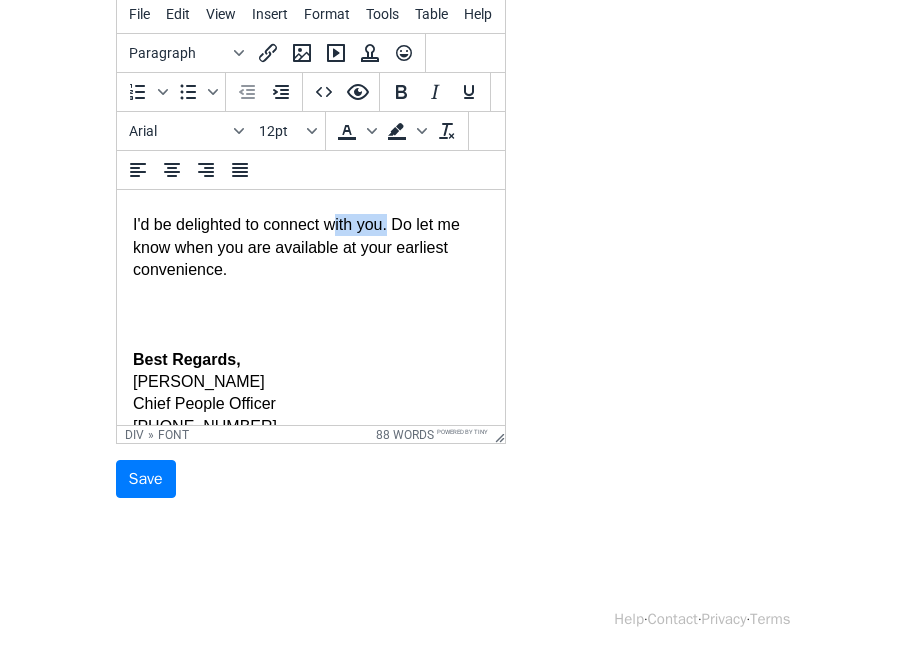 drag, startPoint x: 325, startPoint y: 235, endPoint x: 382, endPoint y: 234, distance: 57.00877 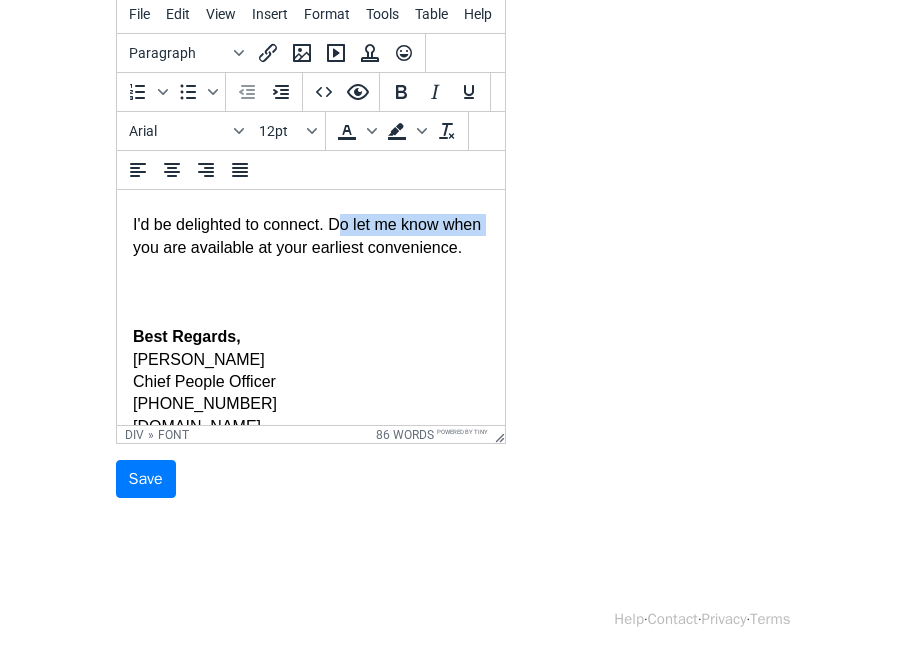 drag, startPoint x: 334, startPoint y: 230, endPoint x: 485, endPoint y: 230, distance: 151 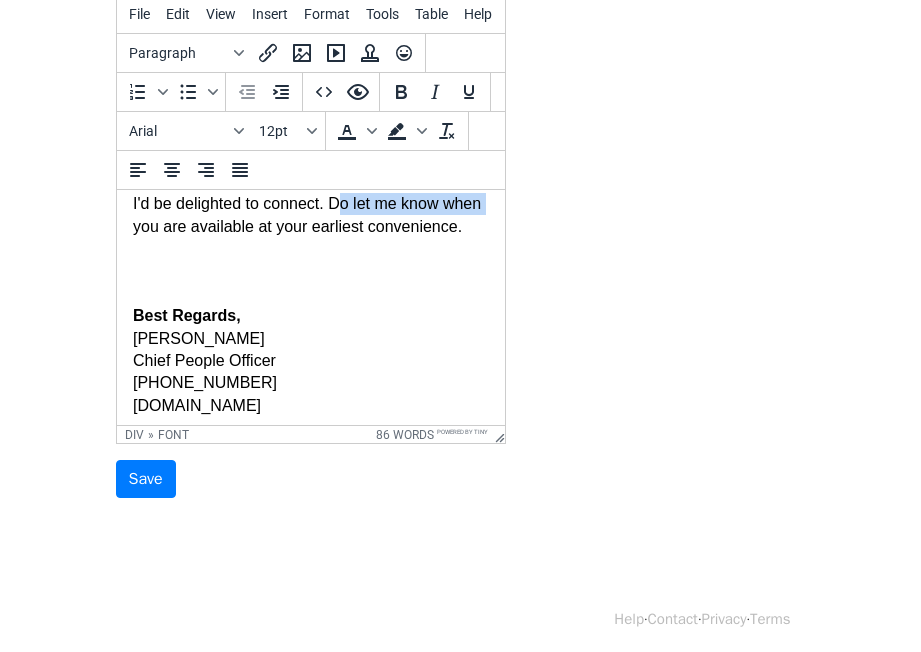 scroll, scrollTop: 493, scrollLeft: 0, axis: vertical 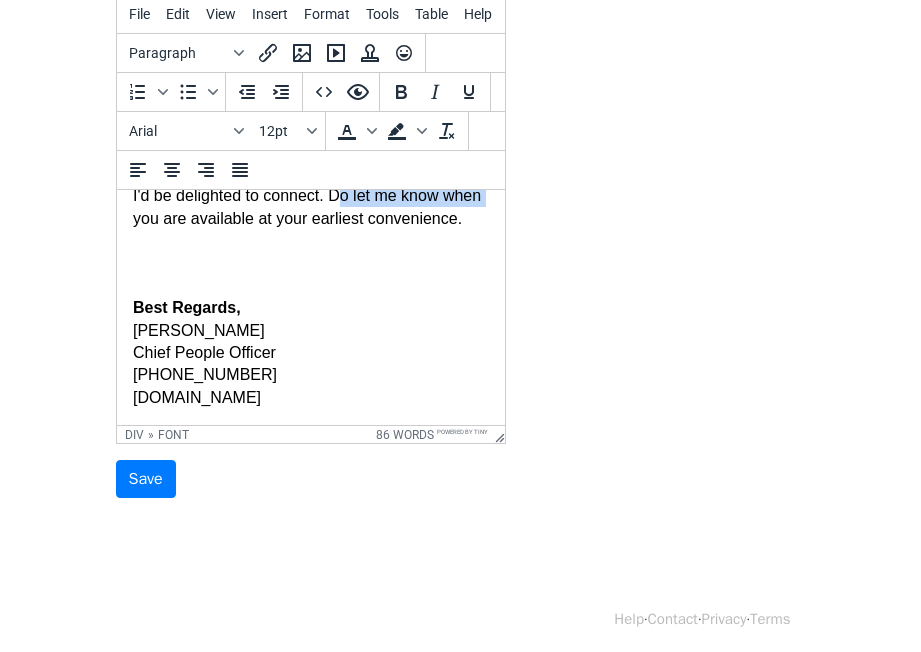 drag, startPoint x: 291, startPoint y: 362, endPoint x: 264, endPoint y: 282, distance: 84.4334 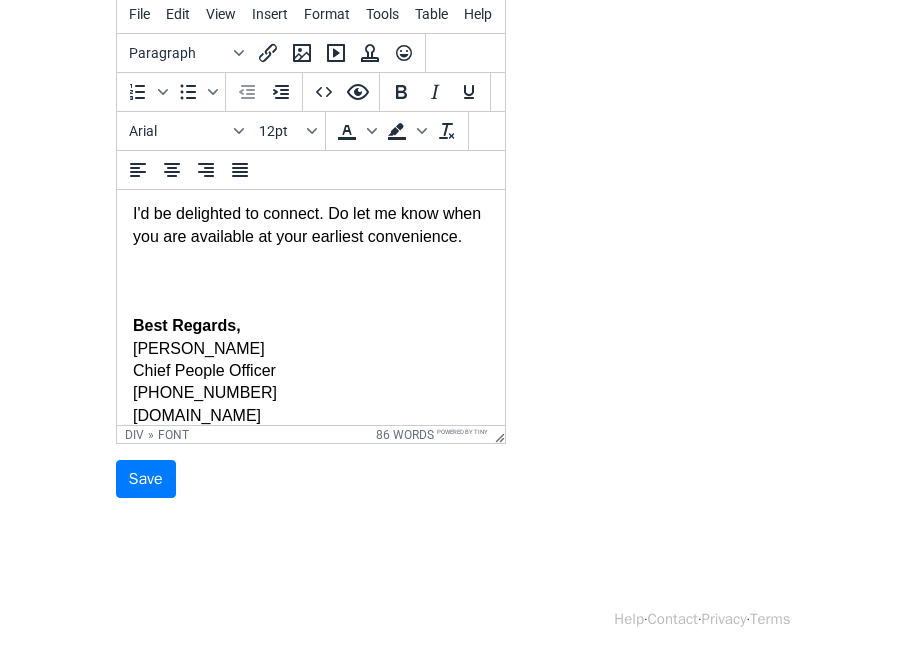 scroll, scrollTop: 420, scrollLeft: 0, axis: vertical 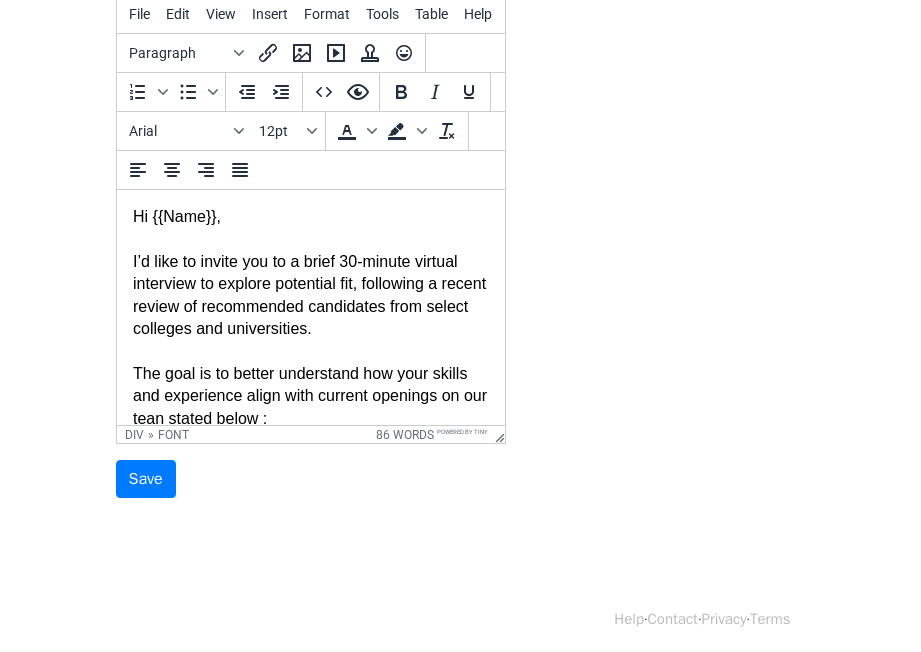drag, startPoint x: 476, startPoint y: 255, endPoint x: 289, endPoint y: 94, distance: 246.75899 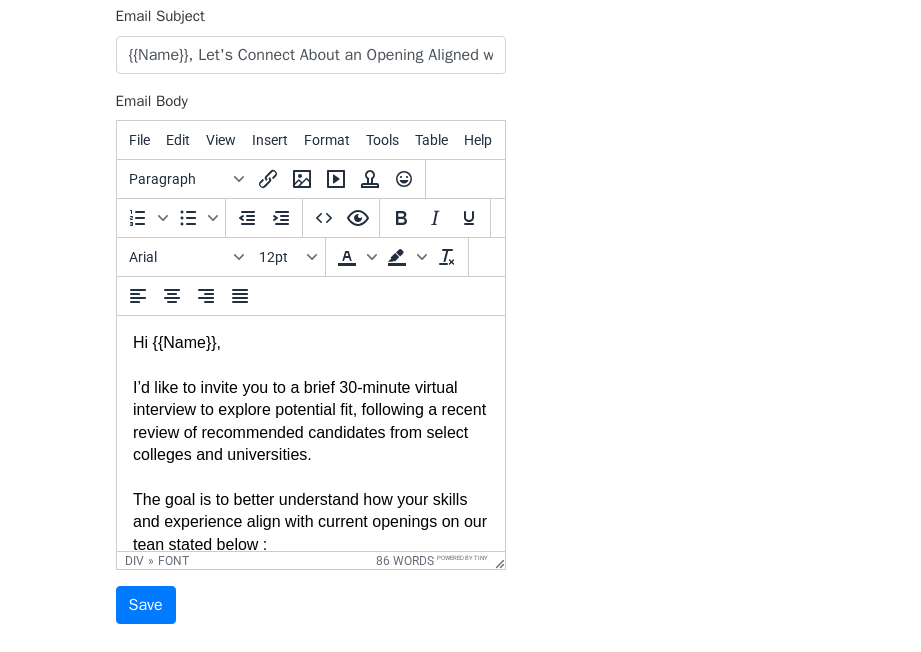 scroll, scrollTop: 359, scrollLeft: 0, axis: vertical 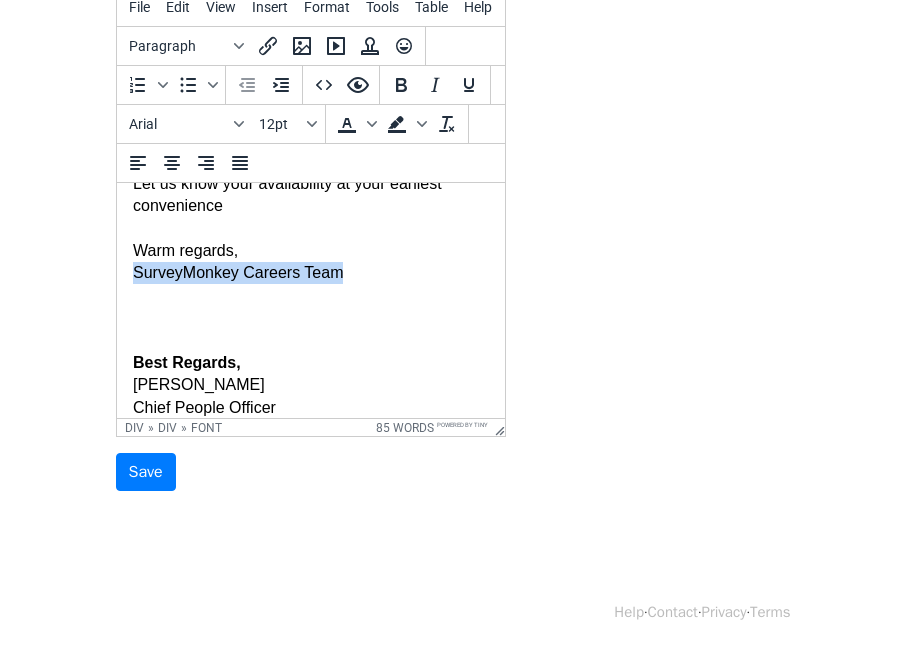 drag, startPoint x: 363, startPoint y: 287, endPoint x: 135, endPoint y: 292, distance: 228.05482 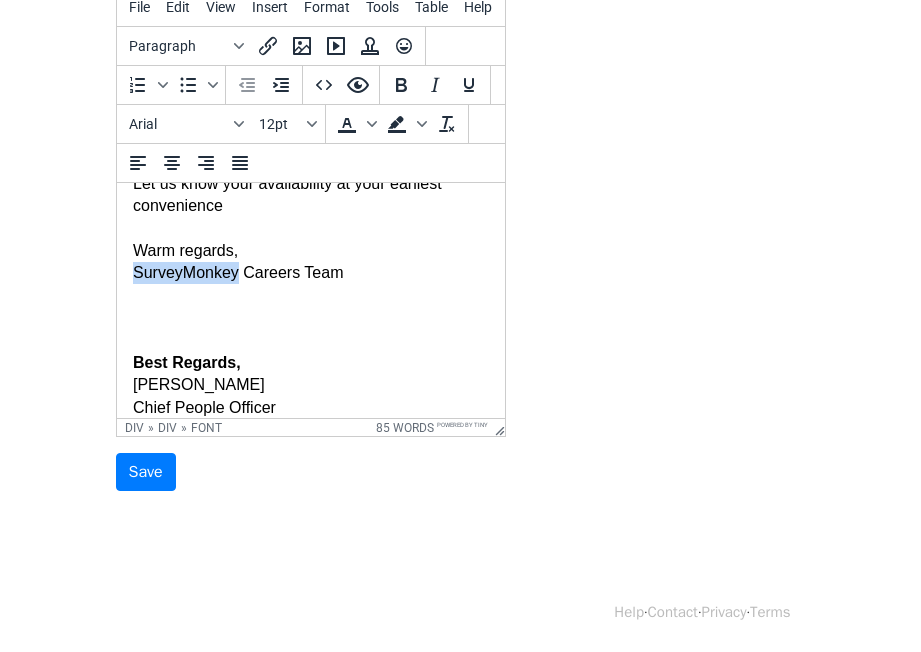 drag, startPoint x: 136, startPoint y: 286, endPoint x: 237, endPoint y: 280, distance: 101.17806 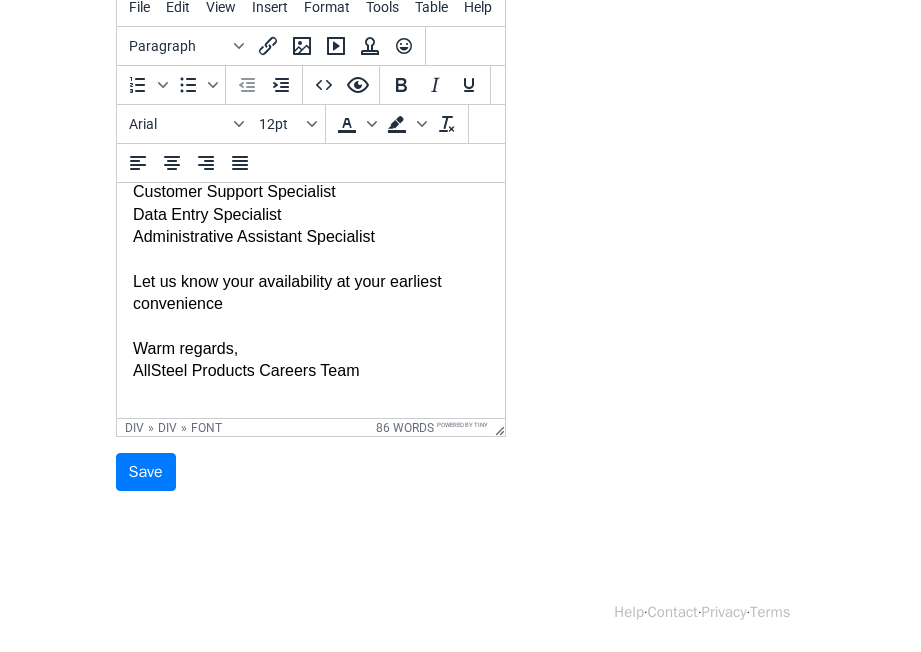 scroll, scrollTop: 335, scrollLeft: 0, axis: vertical 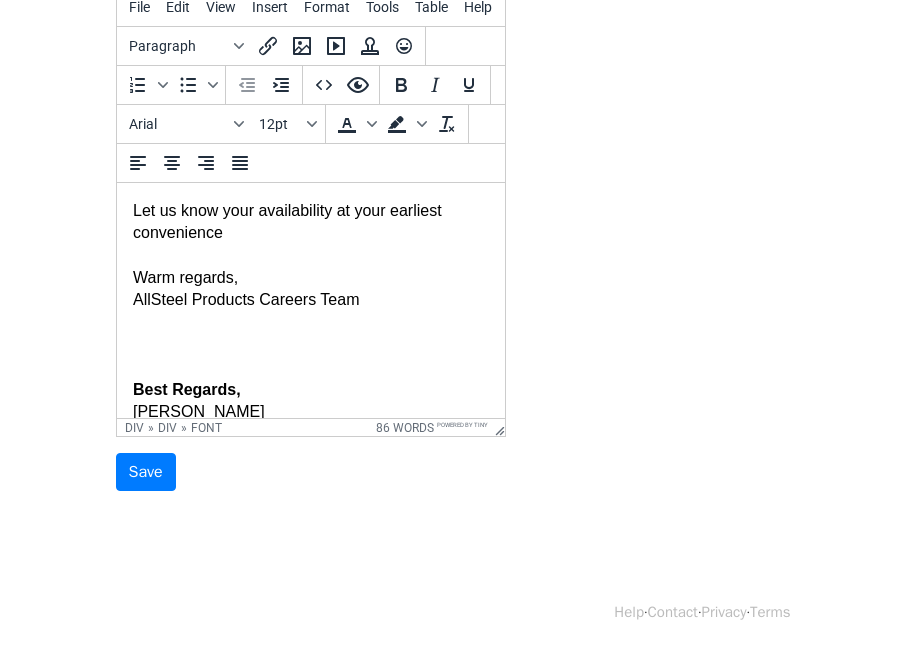 click on "Warm regards," at bounding box center [310, 278] 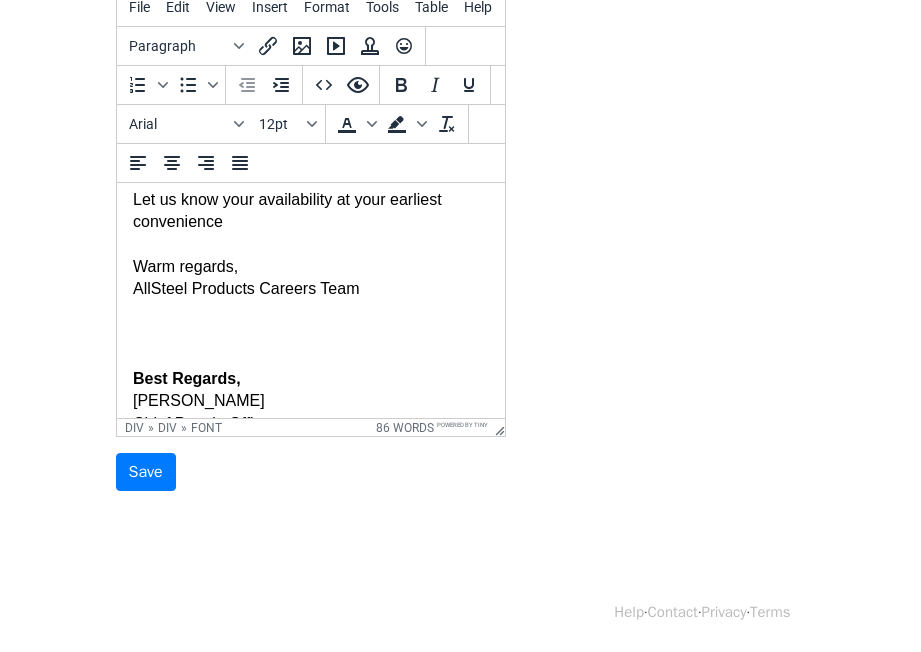 scroll, scrollTop: 362, scrollLeft: 0, axis: vertical 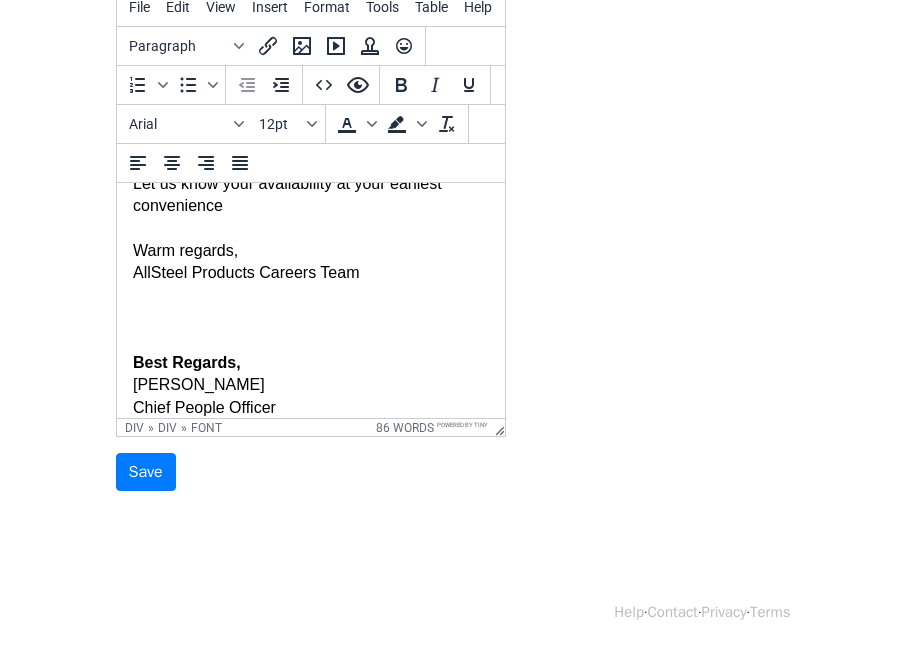 click on "Warm regards," at bounding box center [310, 251] 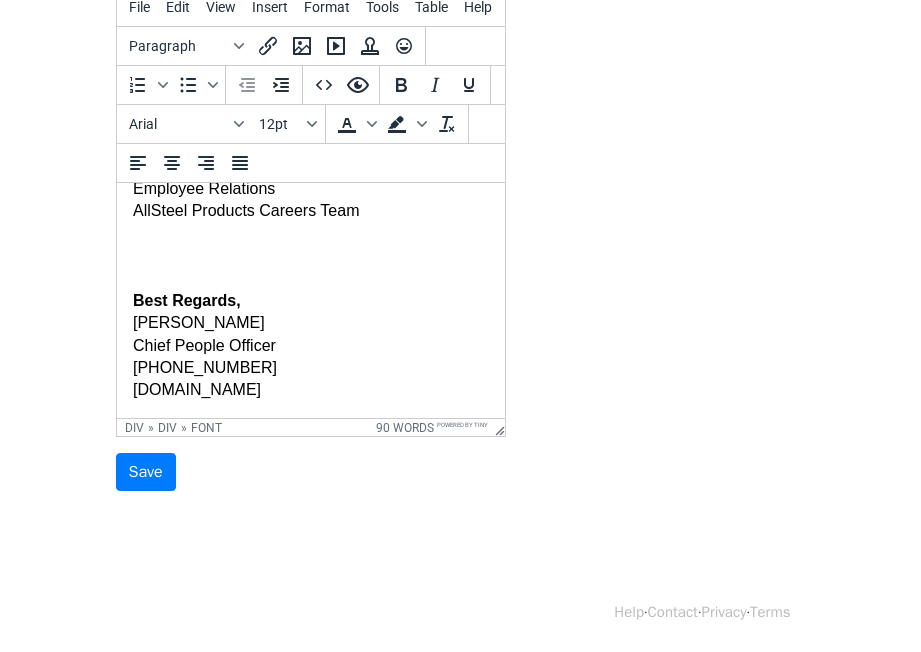 scroll, scrollTop: 521, scrollLeft: 0, axis: vertical 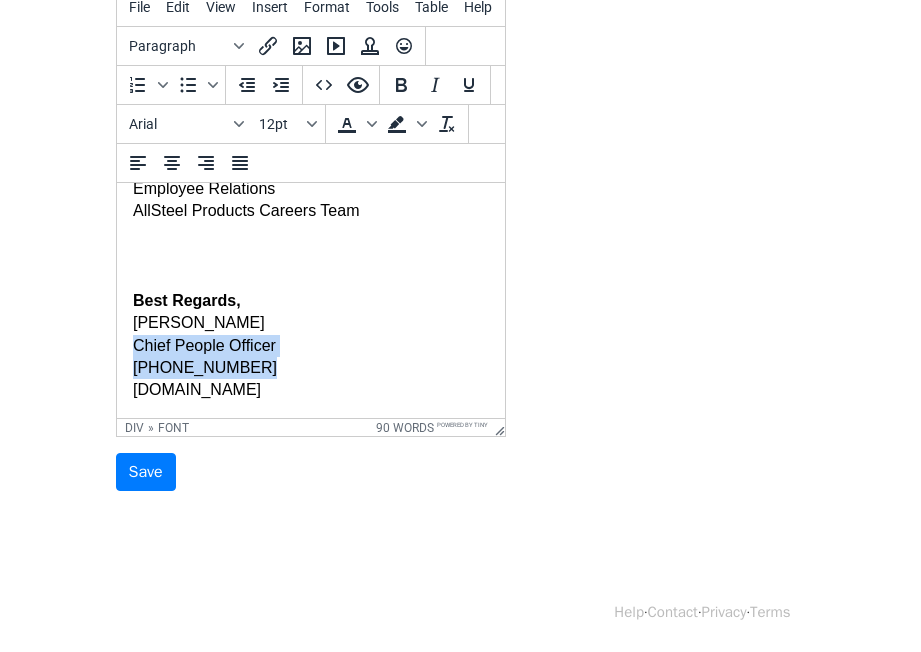 drag, startPoint x: 253, startPoint y: 330, endPoint x: 84, endPoint y: 316, distance: 169.57889 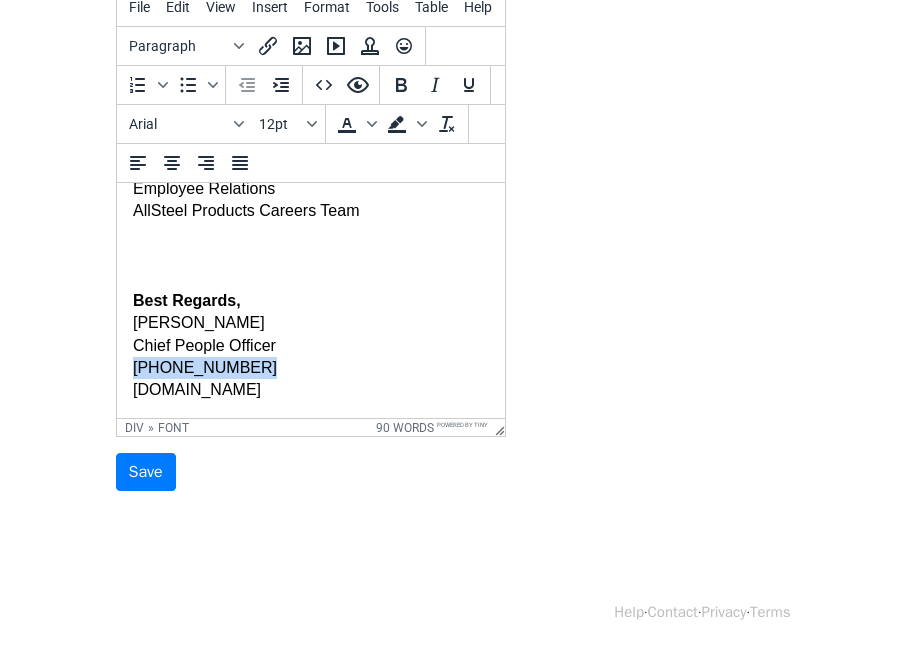 drag, startPoint x: 257, startPoint y: 335, endPoint x: 115, endPoint y: 322, distance: 142.59383 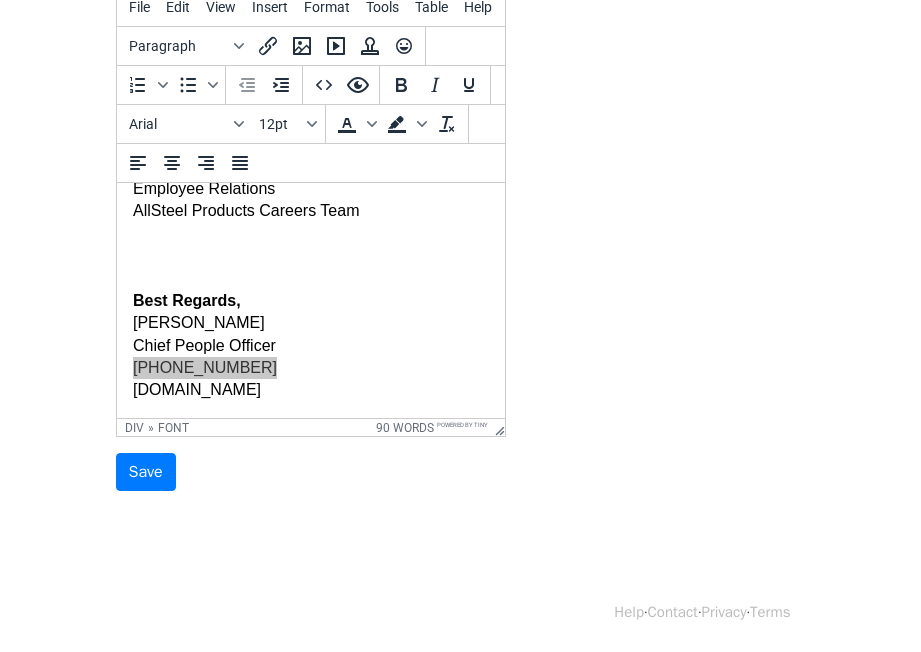 click on "File Edit View Insert Format Tools Table Help Paragraph To open the popup, press Shift+Enter To open the popup, press Shift+Enter Arial 12pt To open the popup, press Shift+Enter To open the popup, press Shift+Enter div  »  font 90 words Powered by Tiny" at bounding box center (311, 212) 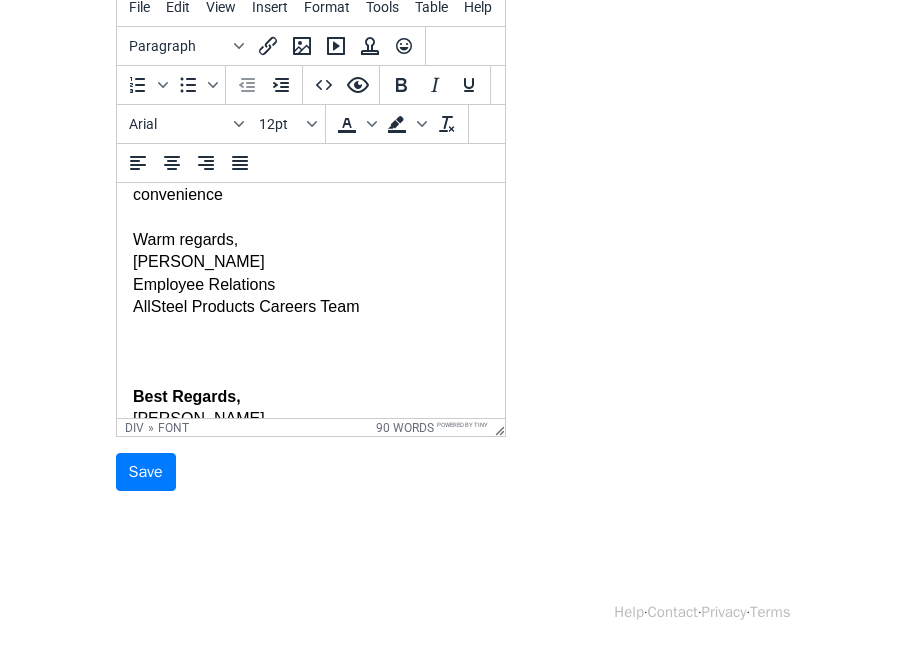 scroll, scrollTop: 377, scrollLeft: 0, axis: vertical 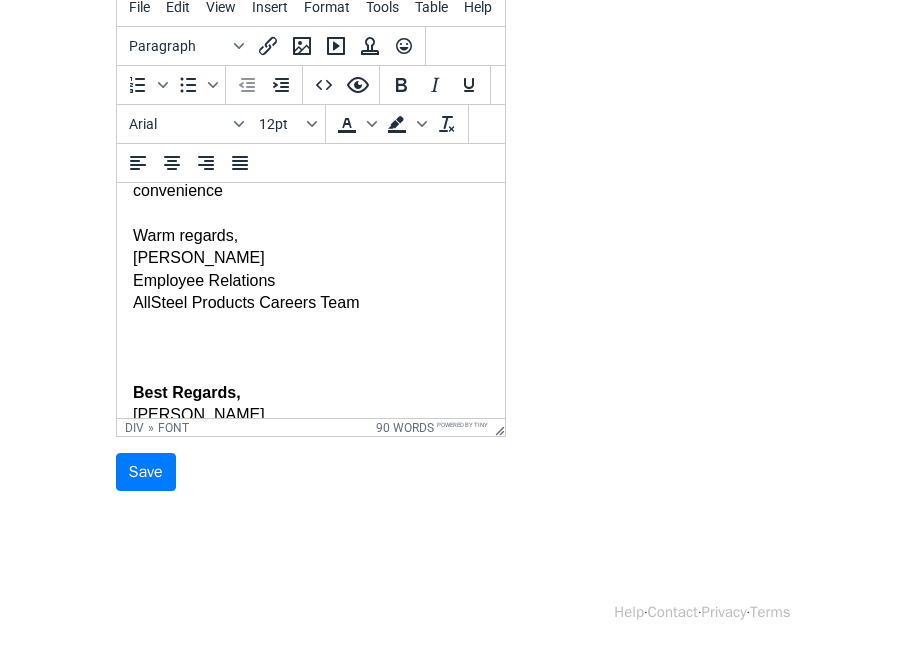 click on "Warm regards," at bounding box center (184, 235) 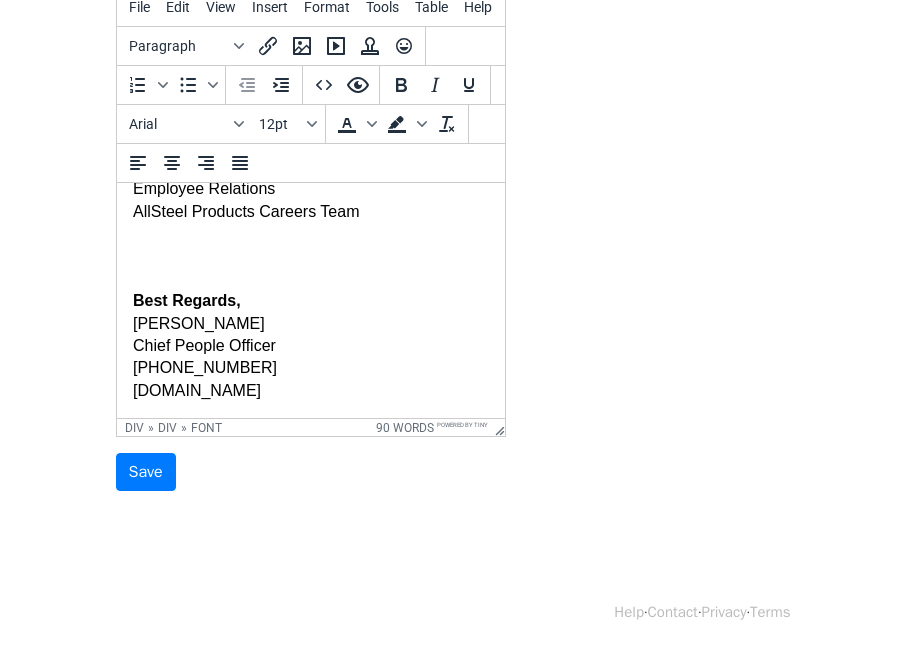 scroll, scrollTop: 544, scrollLeft: 0, axis: vertical 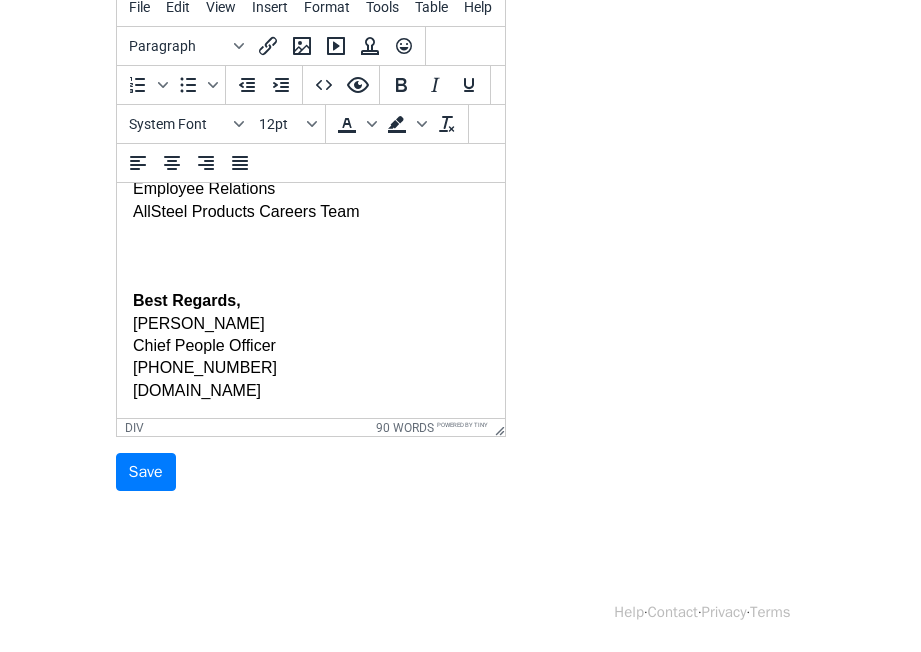 drag, startPoint x: 276, startPoint y: 352, endPoint x: 103, endPoint y: 231, distance: 211.11609 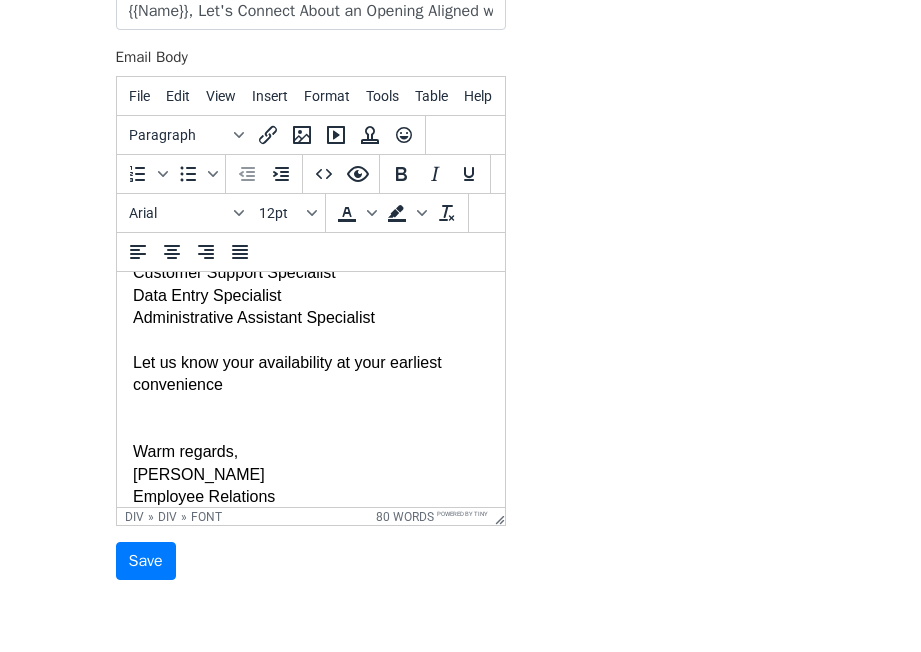 scroll, scrollTop: 362, scrollLeft: 0, axis: vertical 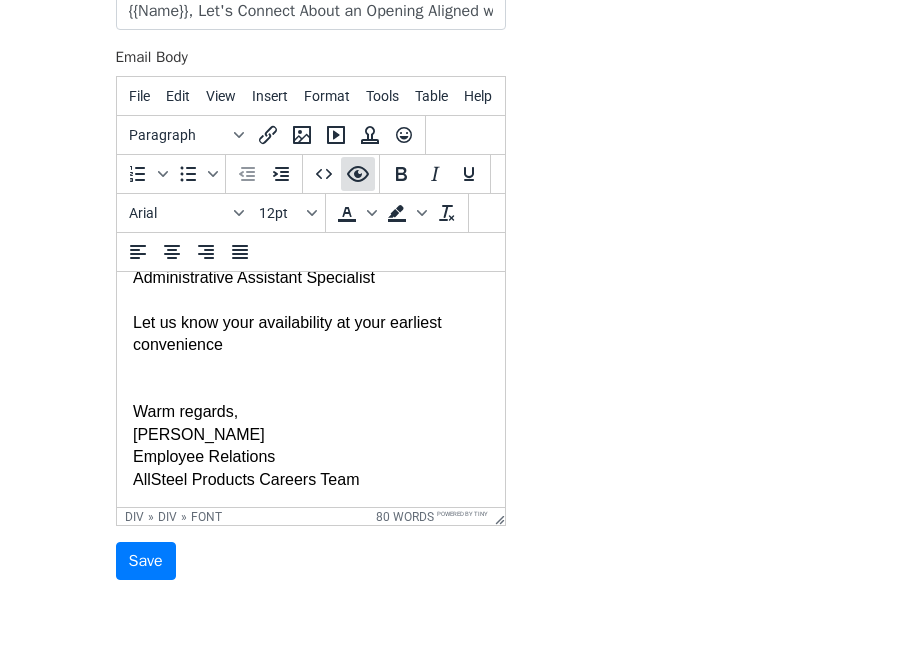 click 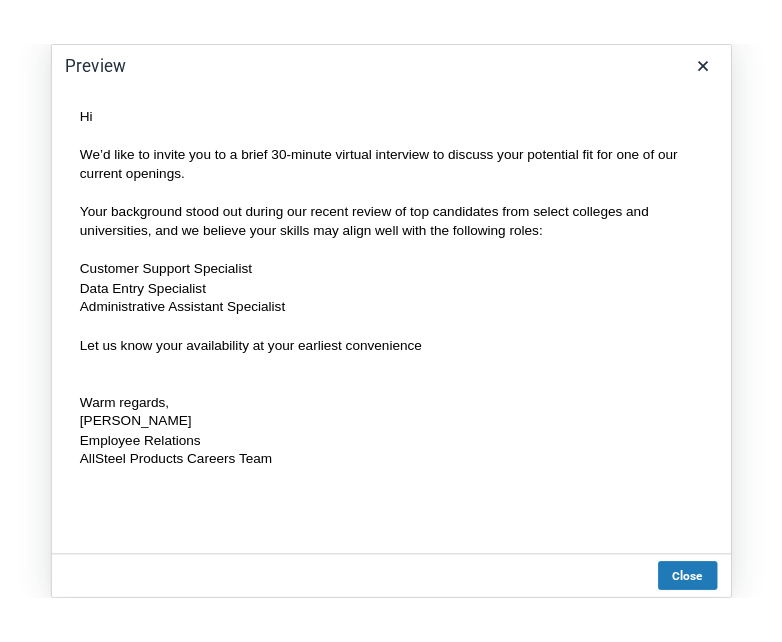scroll, scrollTop: 0, scrollLeft: 0, axis: both 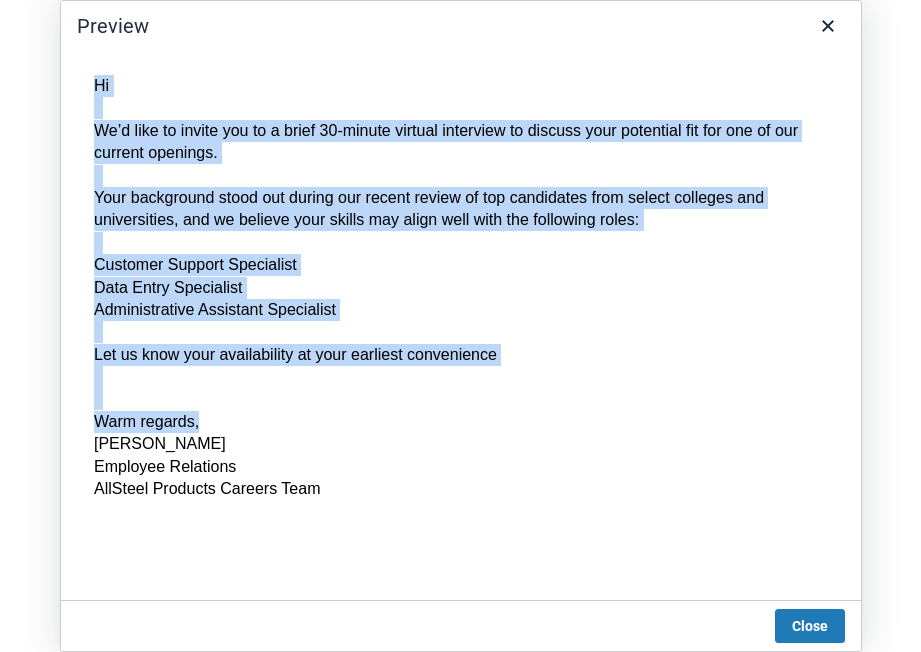 drag, startPoint x: 93, startPoint y: 81, endPoint x: 263, endPoint y: 427, distance: 385.50745 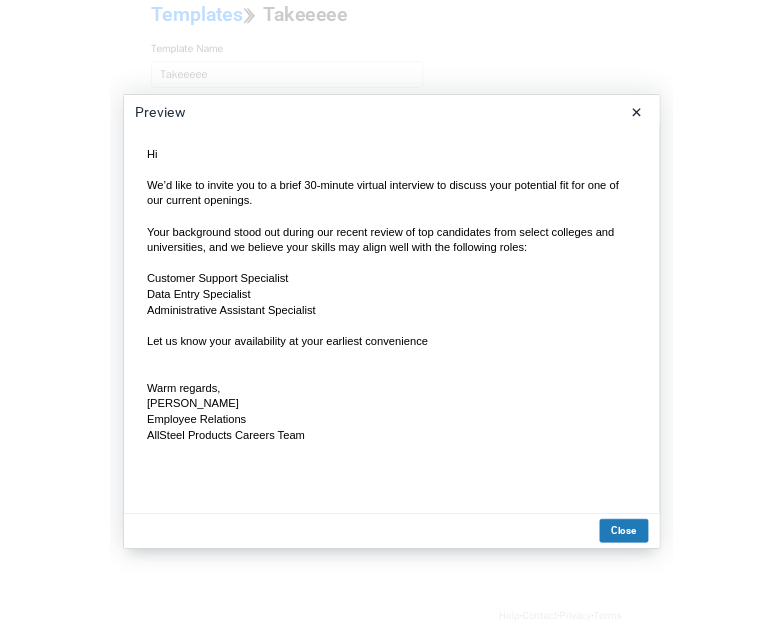 scroll, scrollTop: 270, scrollLeft: 0, axis: vertical 